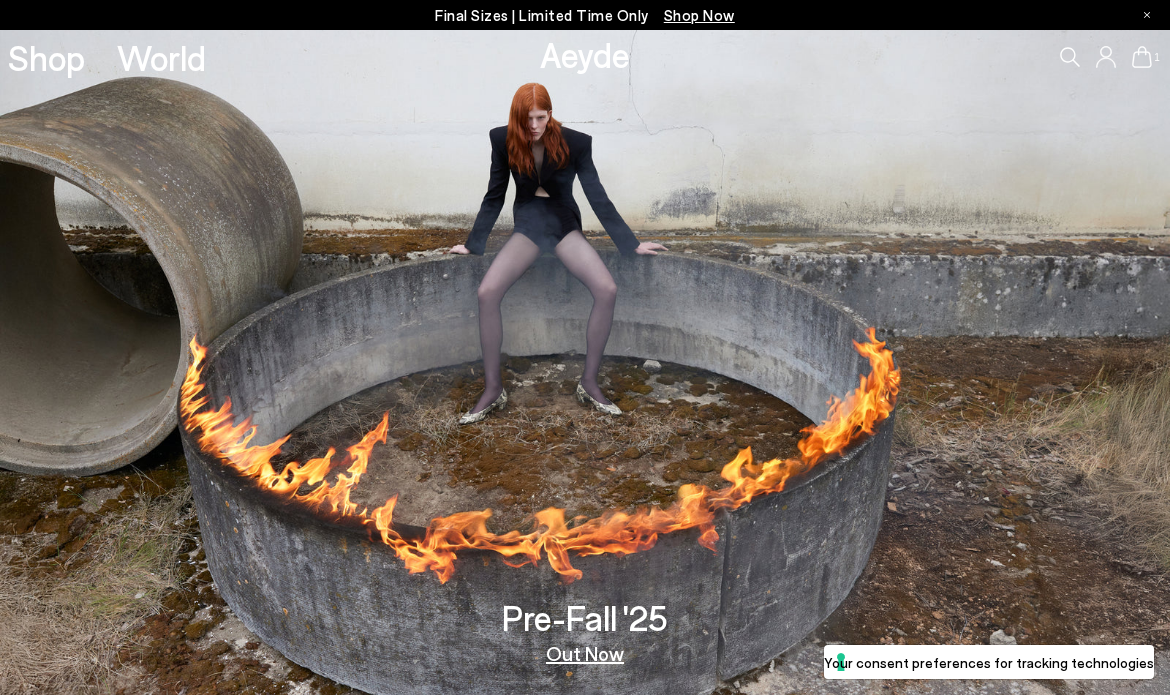 scroll, scrollTop: 0, scrollLeft: 0, axis: both 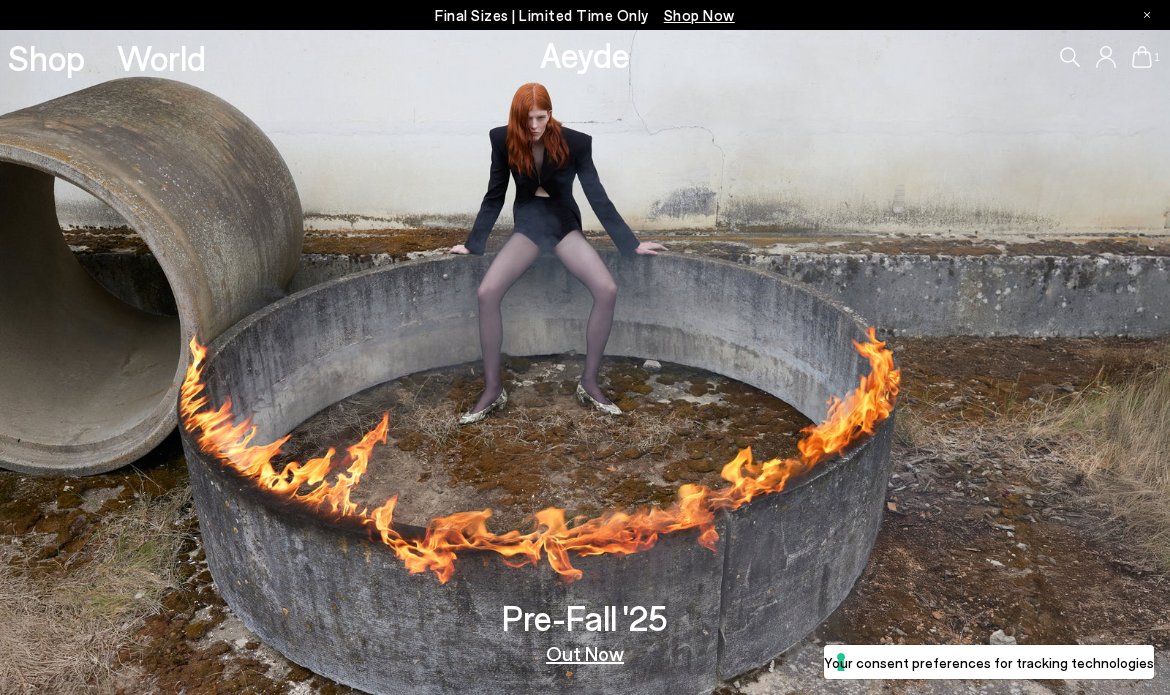click on "Final Sizes | Limited Time Only
Shop Now" at bounding box center (585, 15) 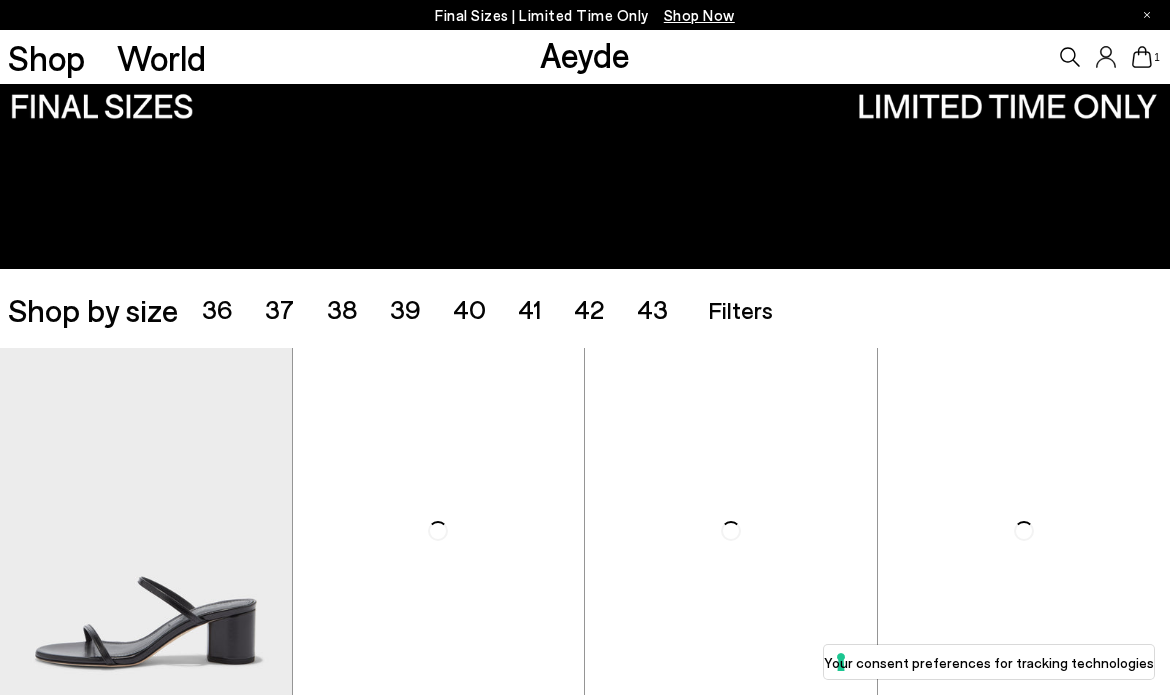 scroll, scrollTop: 150, scrollLeft: 0, axis: vertical 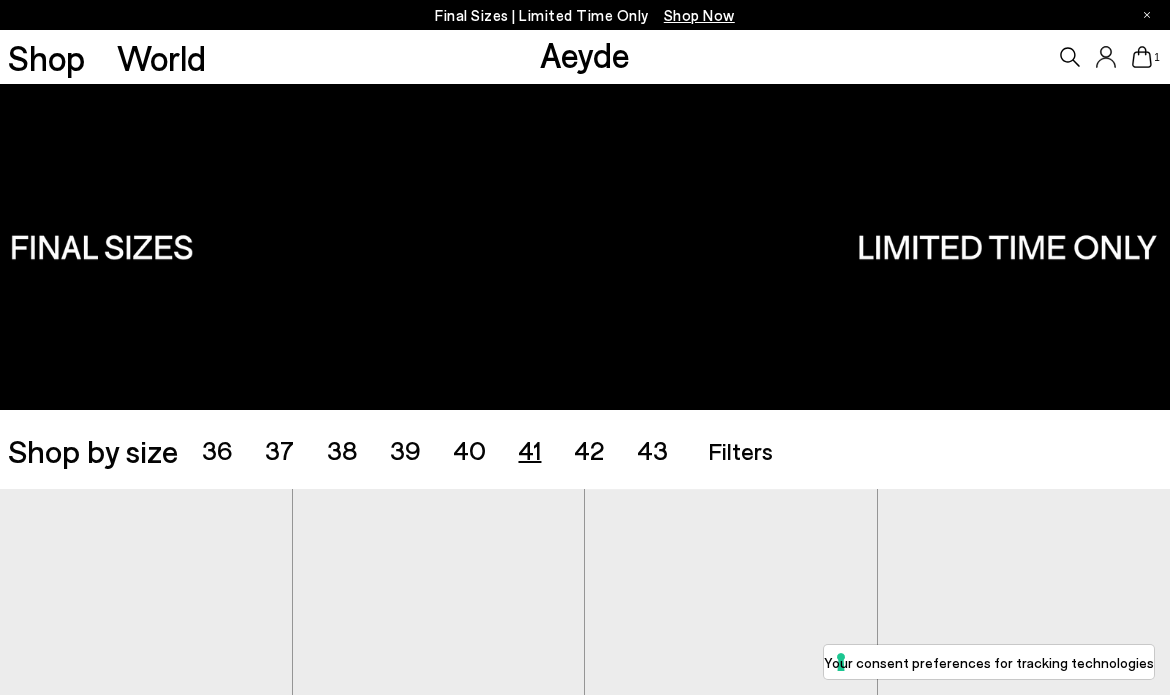 click on "41" at bounding box center (529, 449) 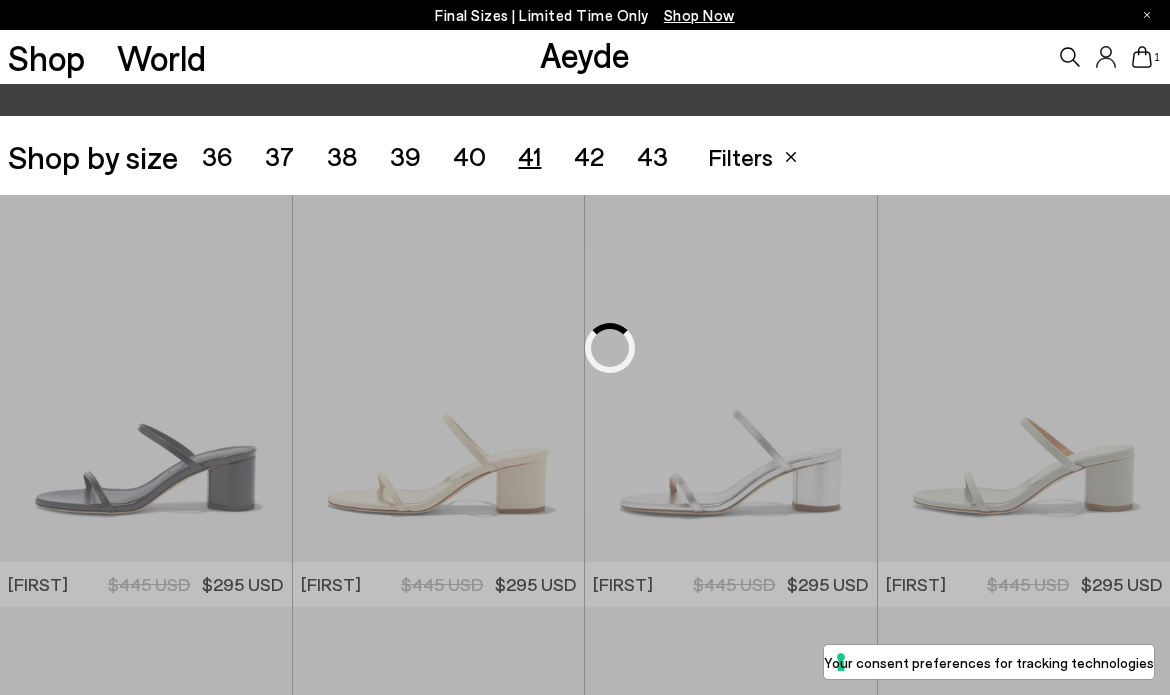 scroll, scrollTop: 326, scrollLeft: 0, axis: vertical 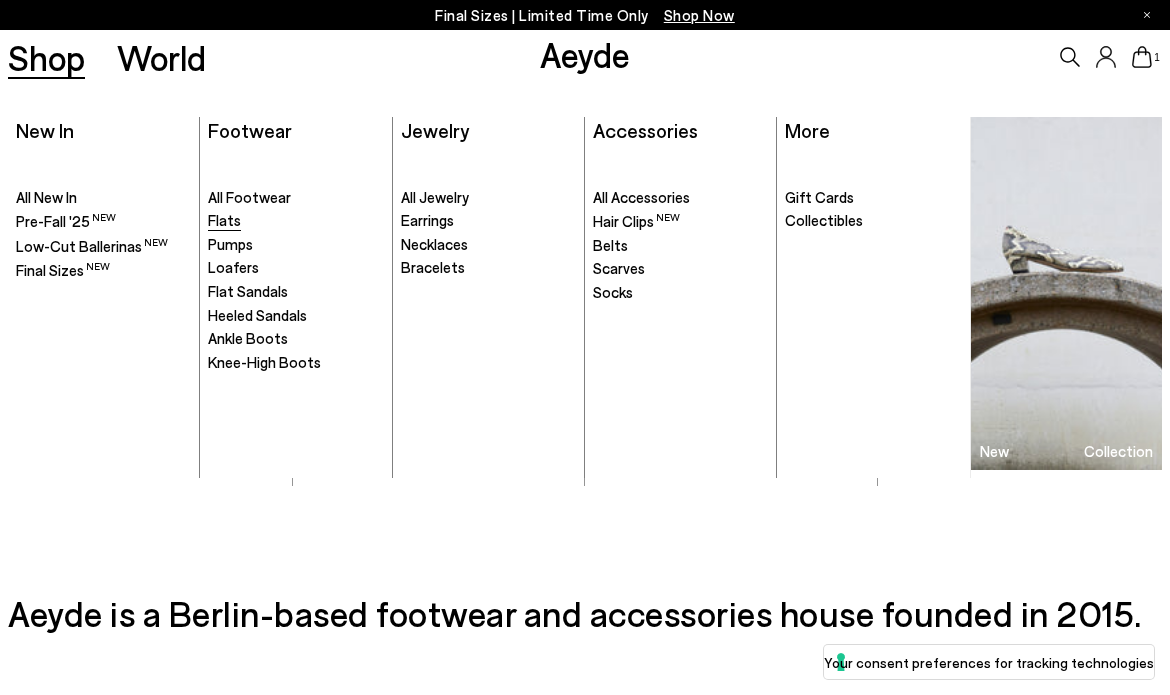 click on "Flats" at bounding box center [224, 220] 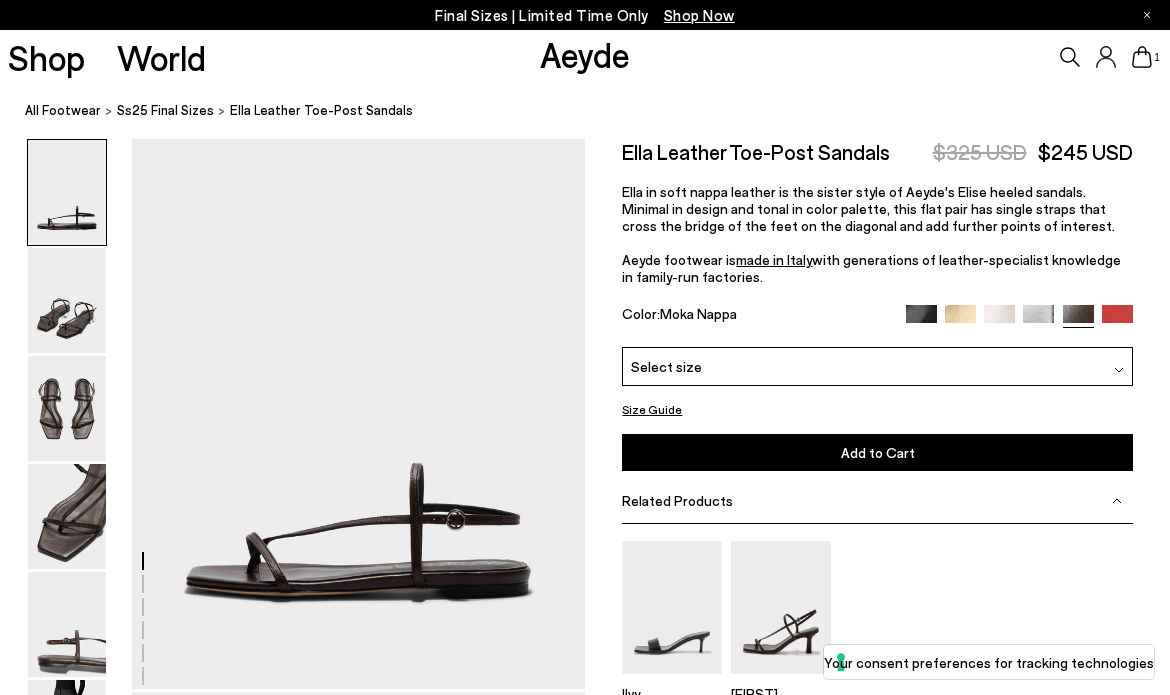 scroll, scrollTop: 0, scrollLeft: 0, axis: both 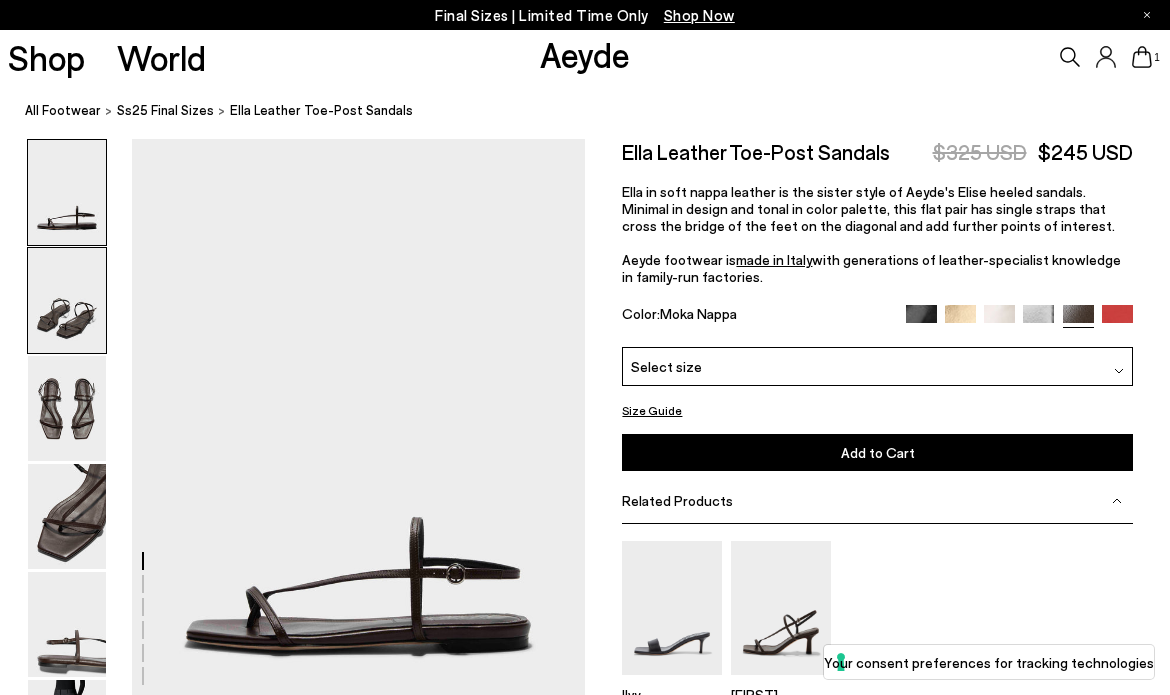 click at bounding box center [67, 300] 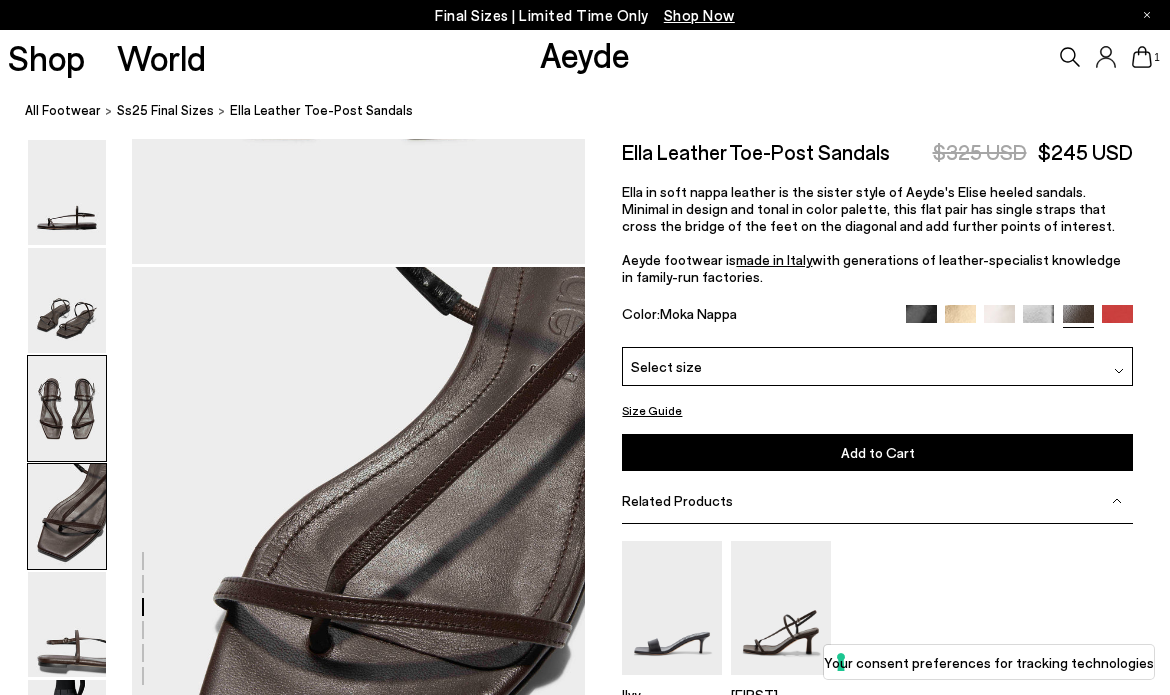 scroll, scrollTop: 1686, scrollLeft: 0, axis: vertical 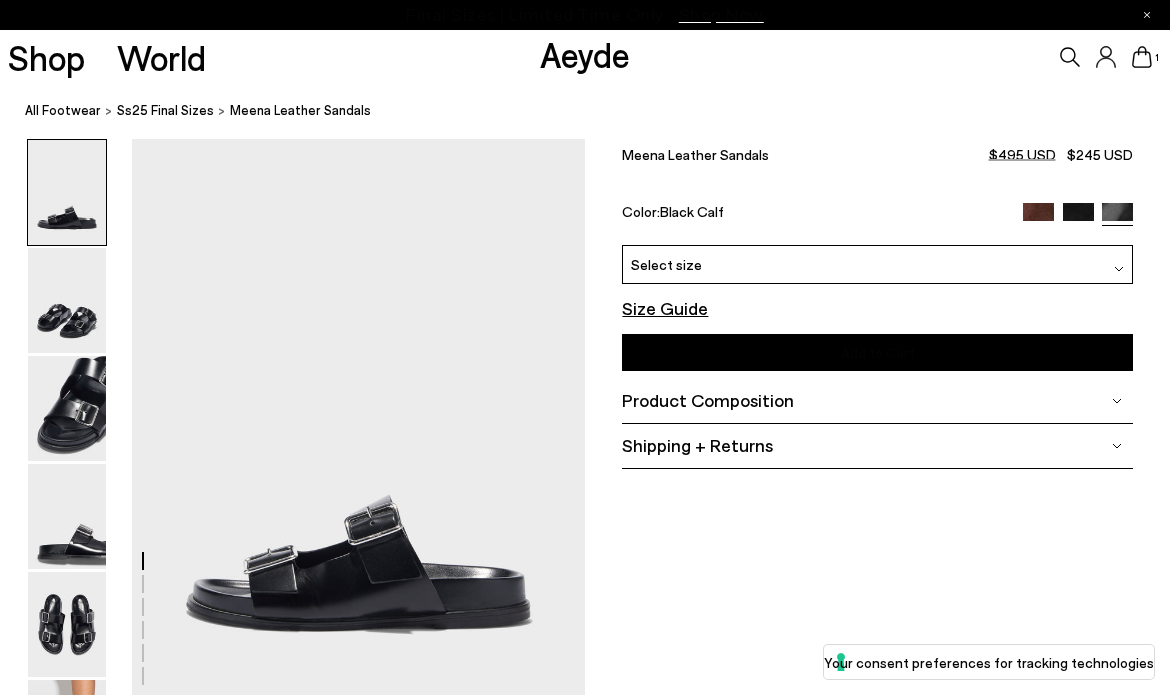 click at bounding box center [1038, 218] 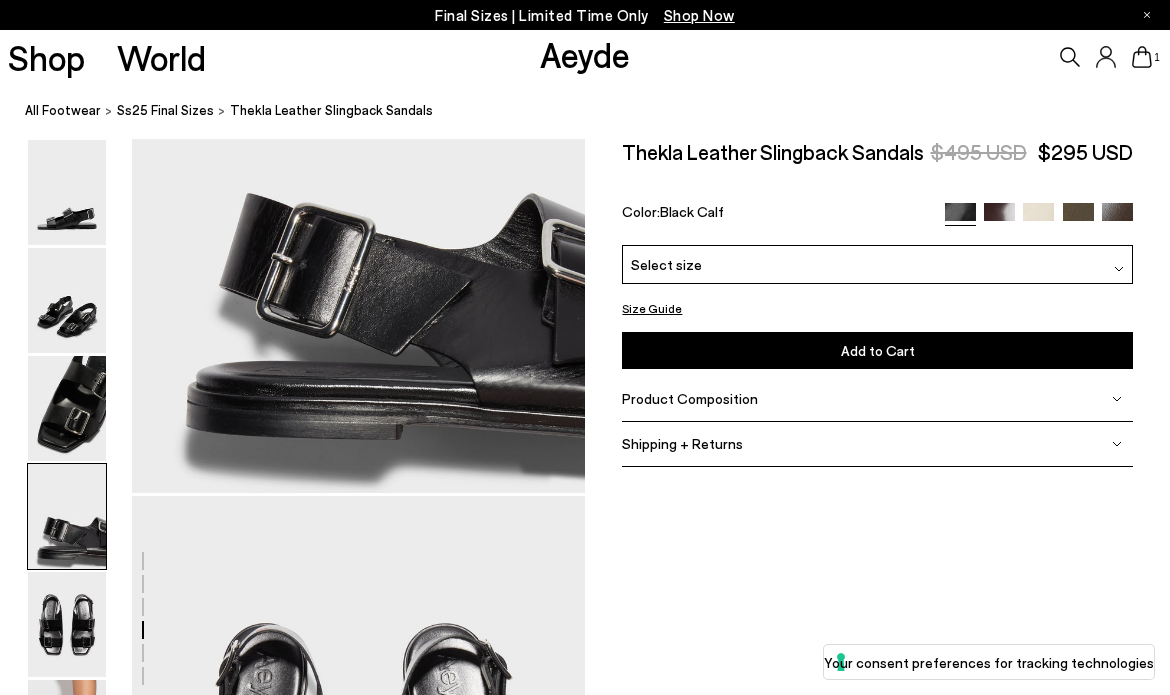 scroll, scrollTop: 1763, scrollLeft: 0, axis: vertical 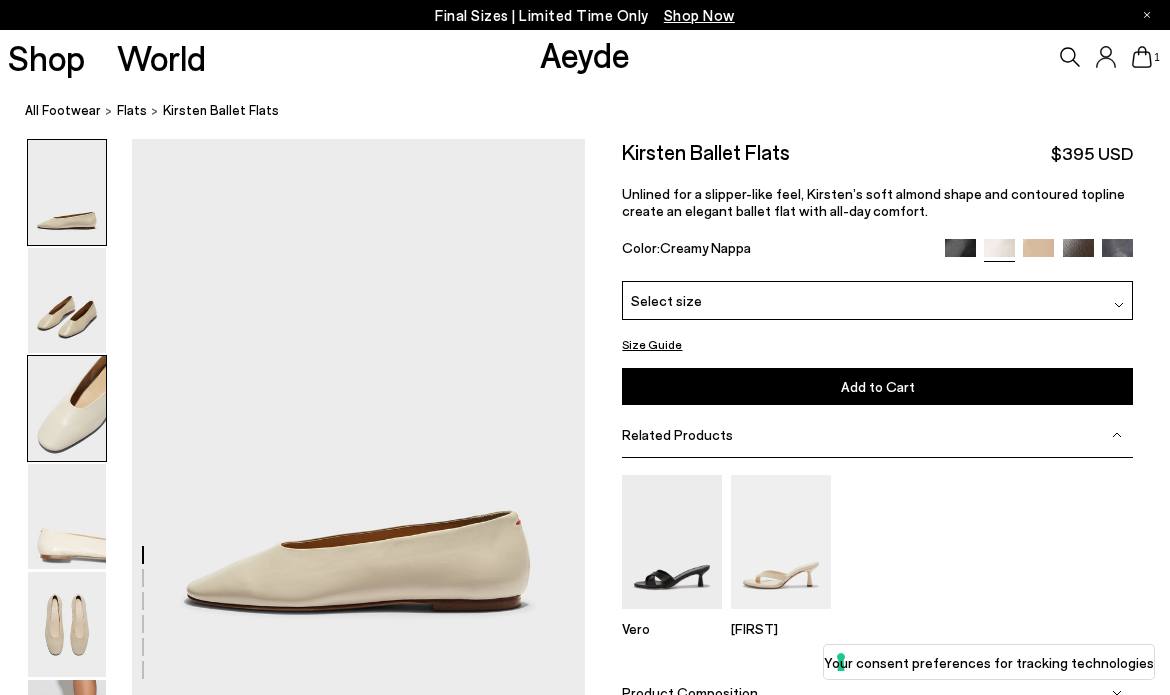 click at bounding box center [67, 408] 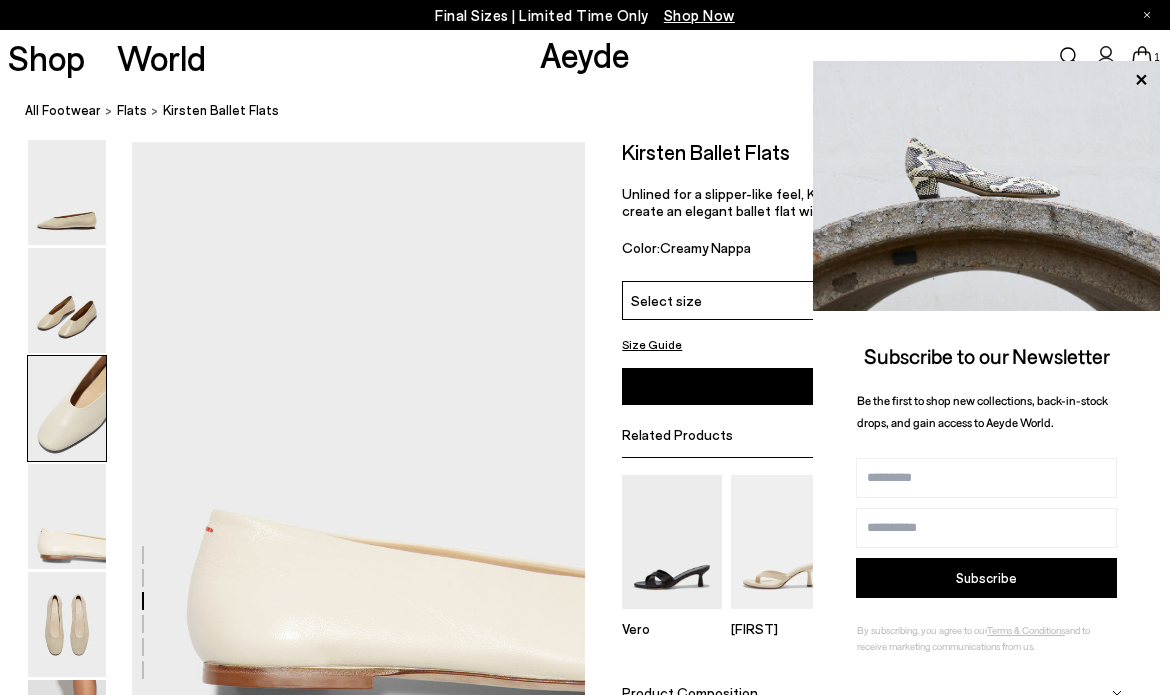 scroll, scrollTop: 1533, scrollLeft: 0, axis: vertical 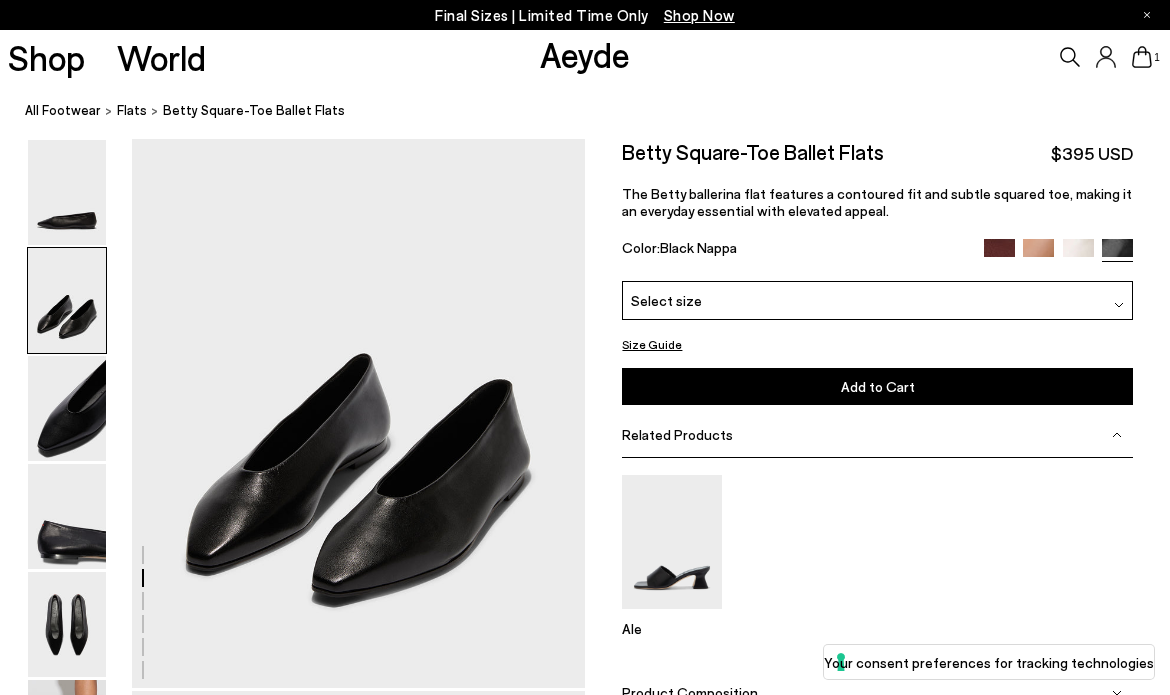 click at bounding box center [1078, 254] 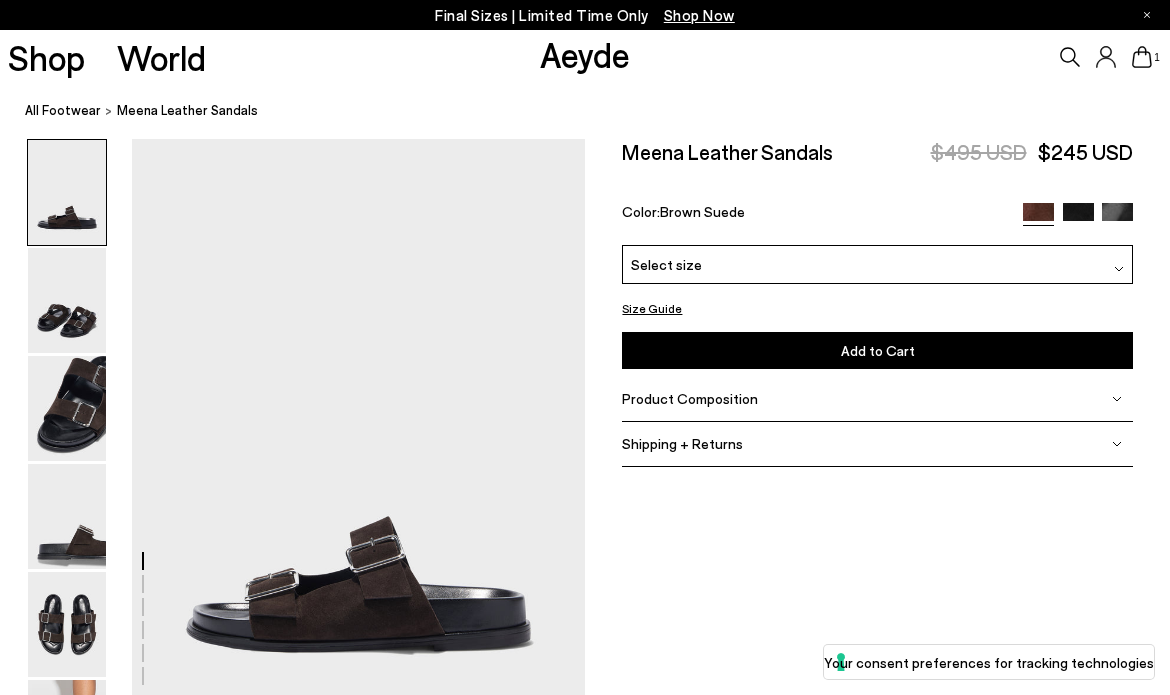 scroll, scrollTop: 0, scrollLeft: 0, axis: both 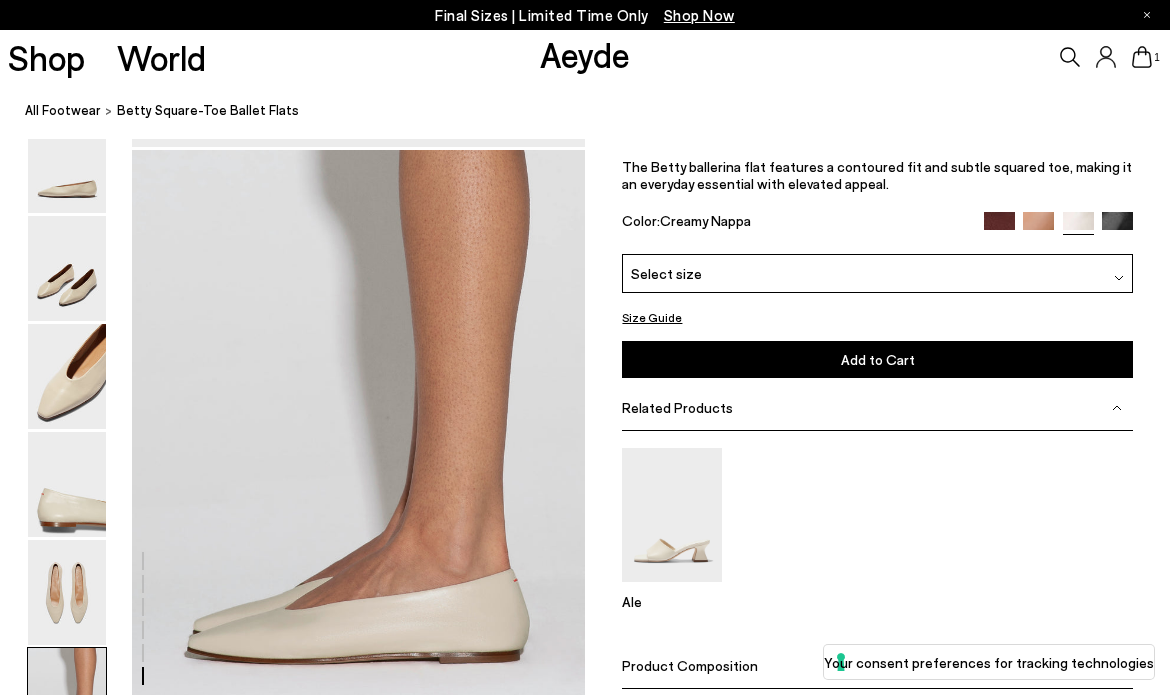 click at bounding box center [1038, 226] 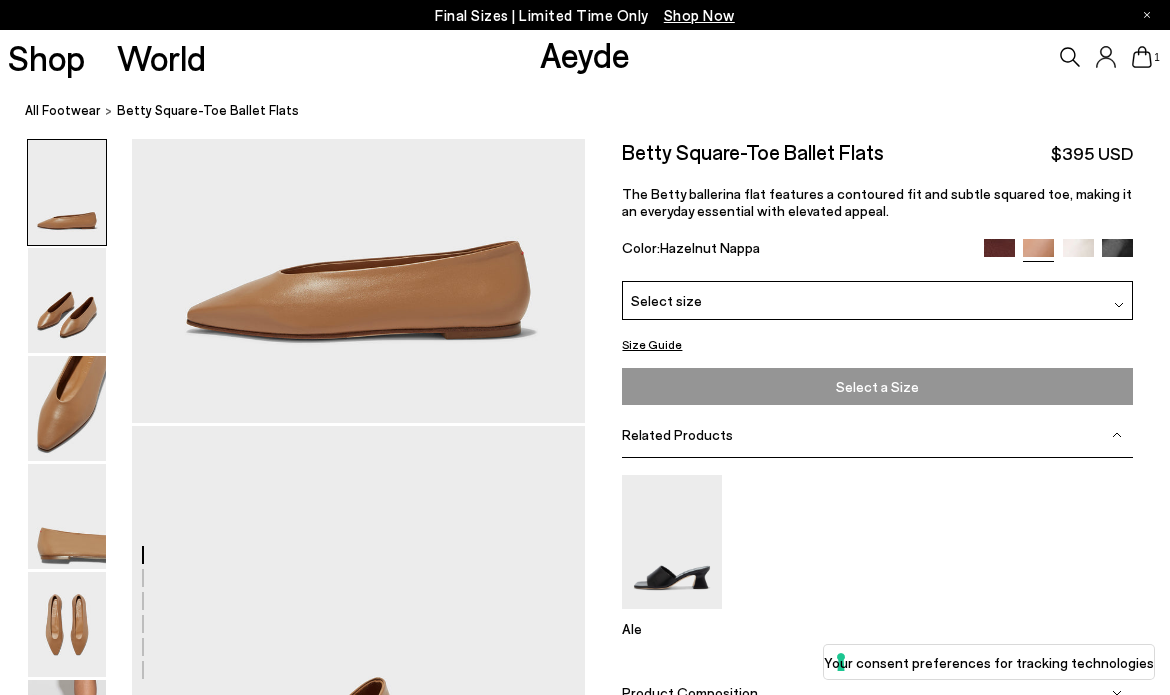 scroll, scrollTop: 0, scrollLeft: 0, axis: both 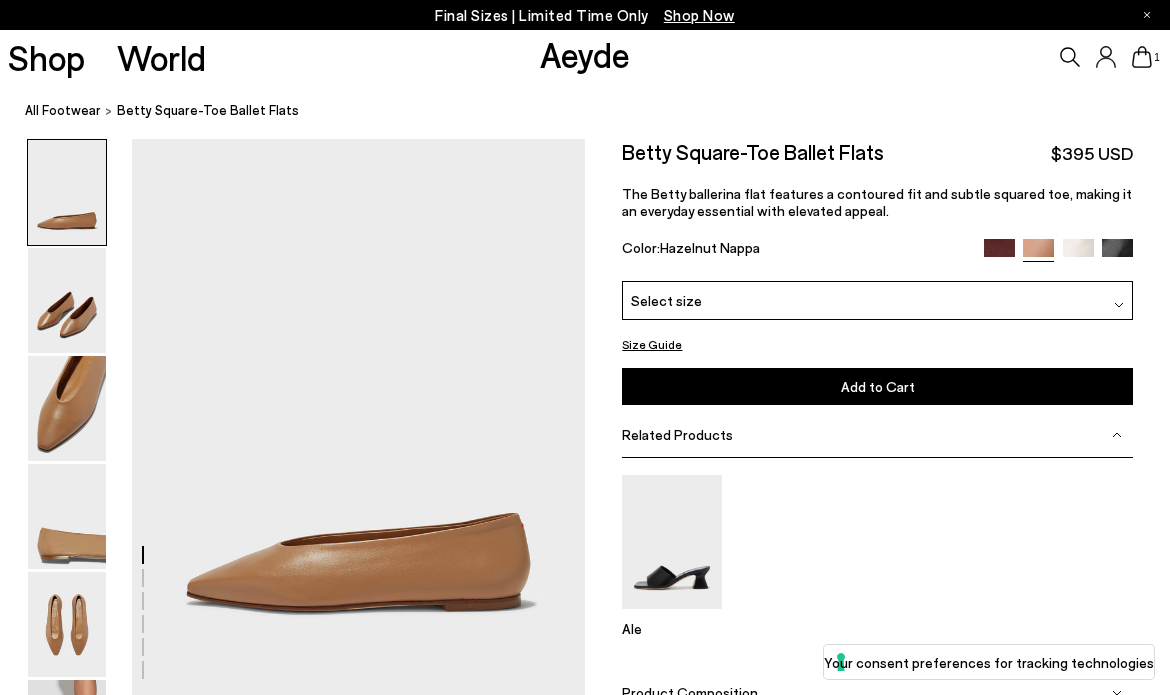 click at bounding box center [999, 254] 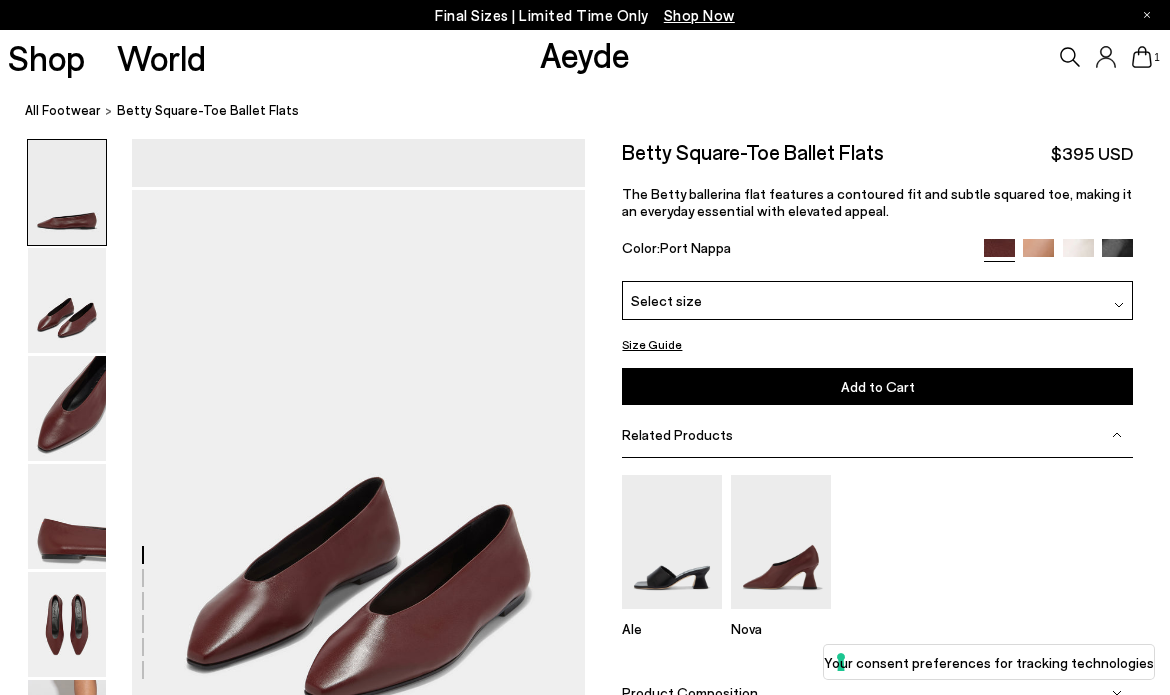 scroll, scrollTop: 580, scrollLeft: 0, axis: vertical 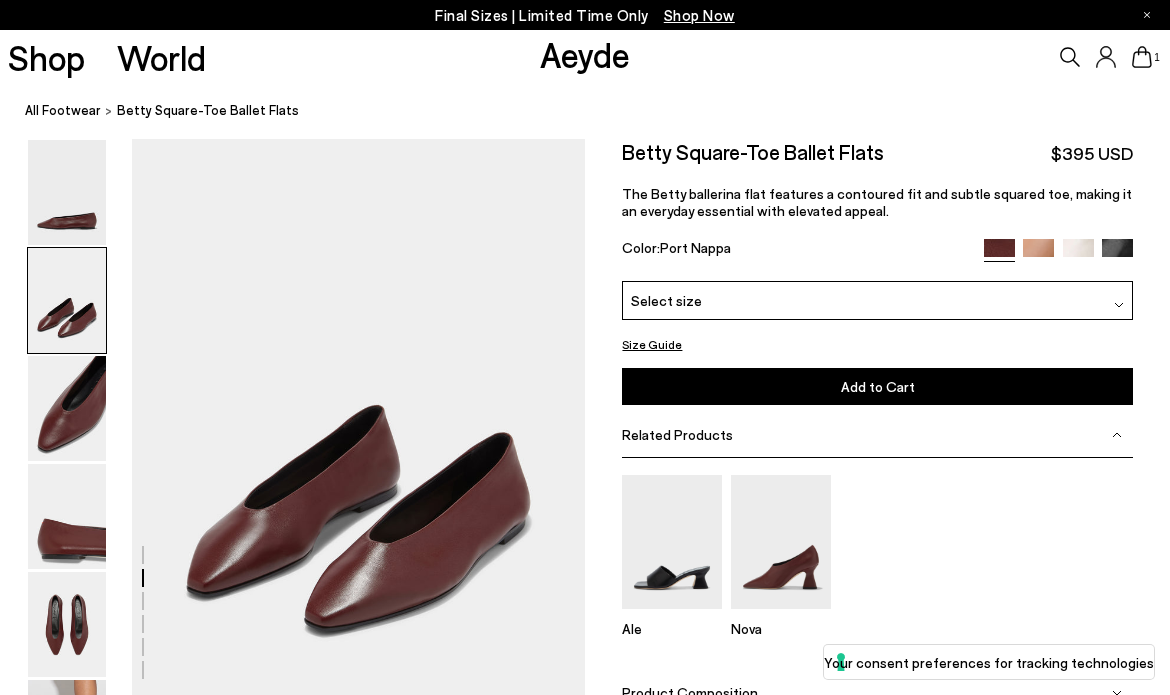 click at bounding box center [1117, 254] 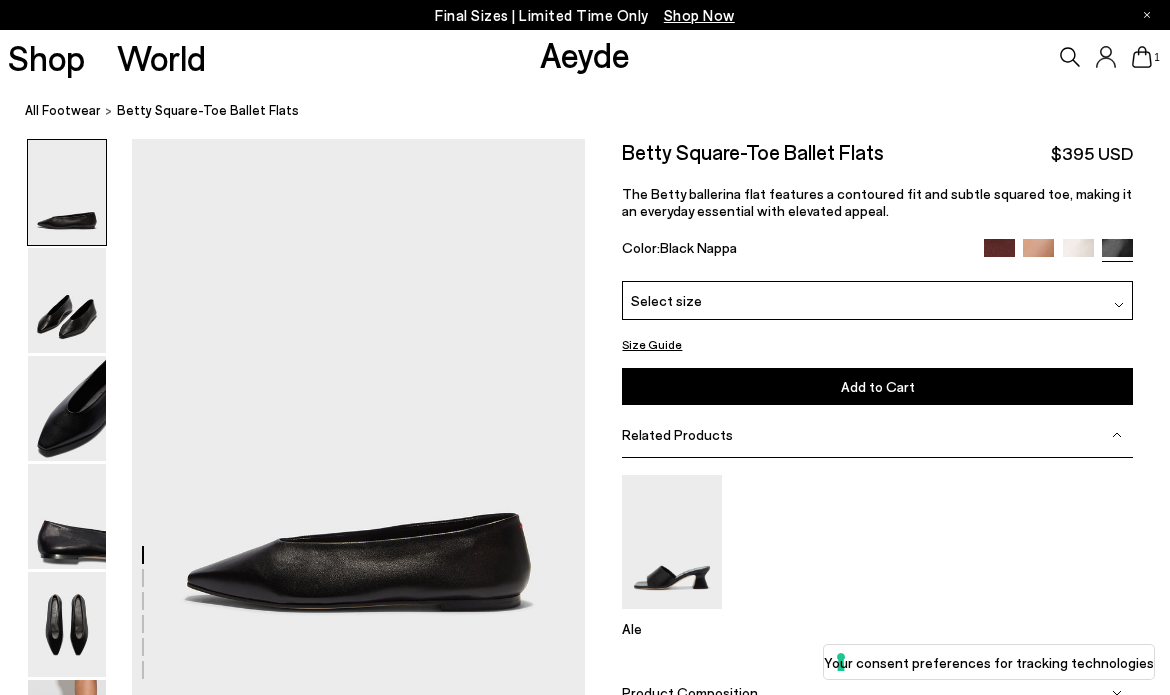 scroll, scrollTop: 0, scrollLeft: 0, axis: both 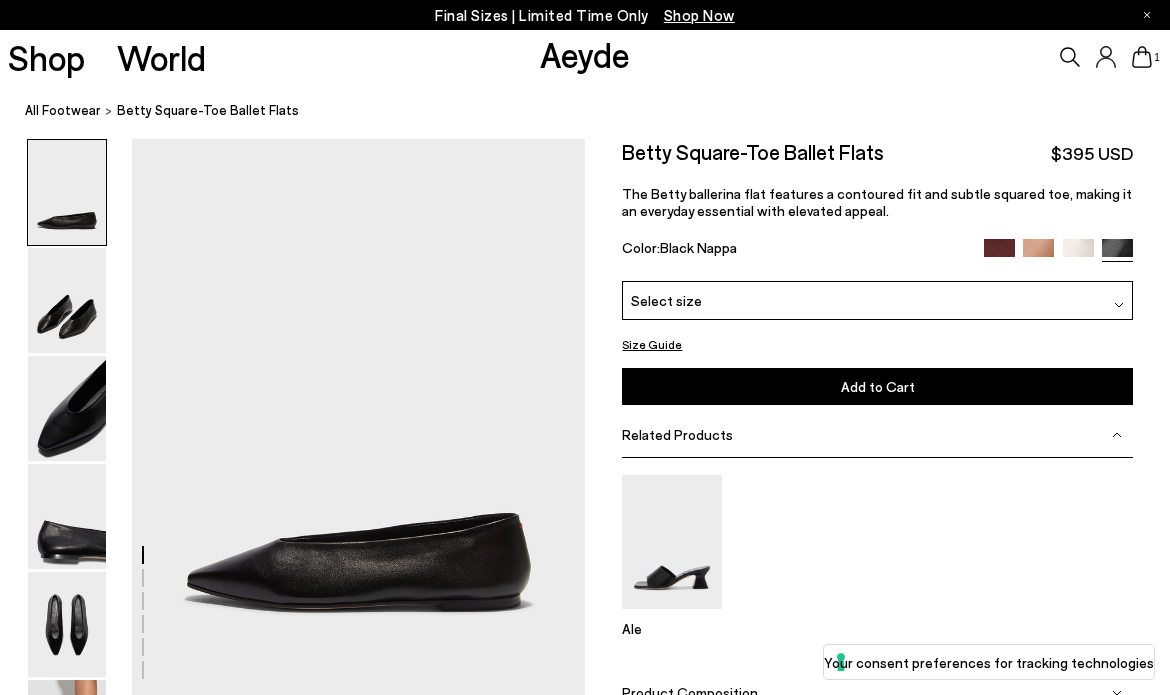 click at bounding box center [1078, 254] 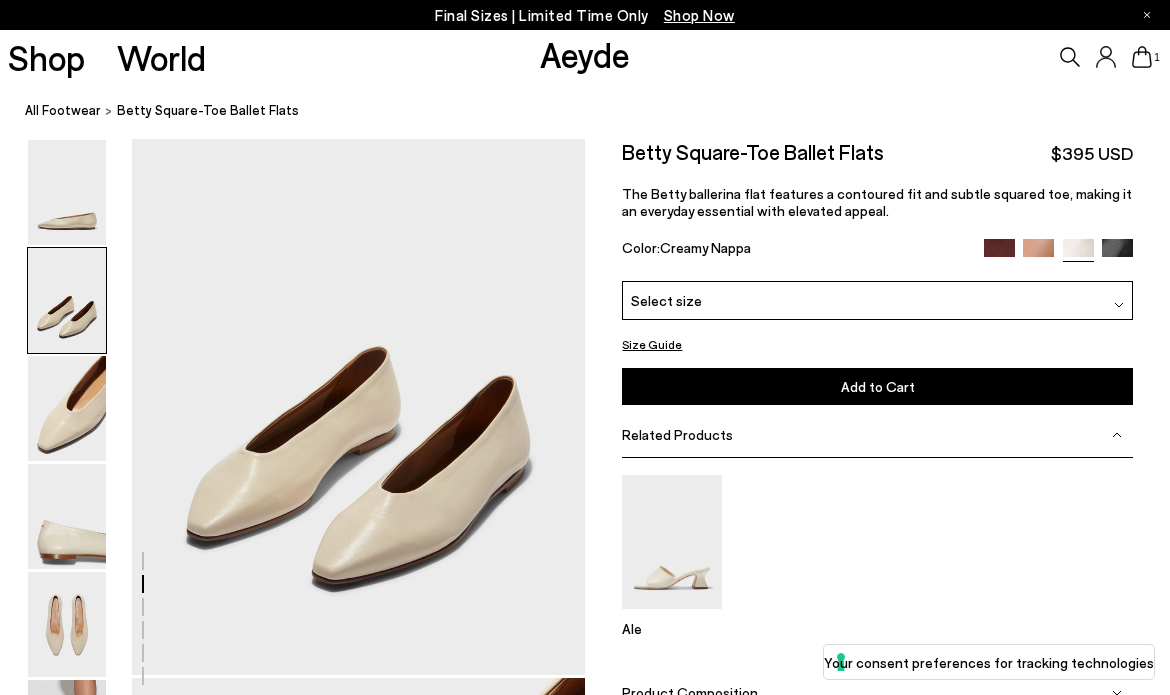 scroll, scrollTop: 678, scrollLeft: 0, axis: vertical 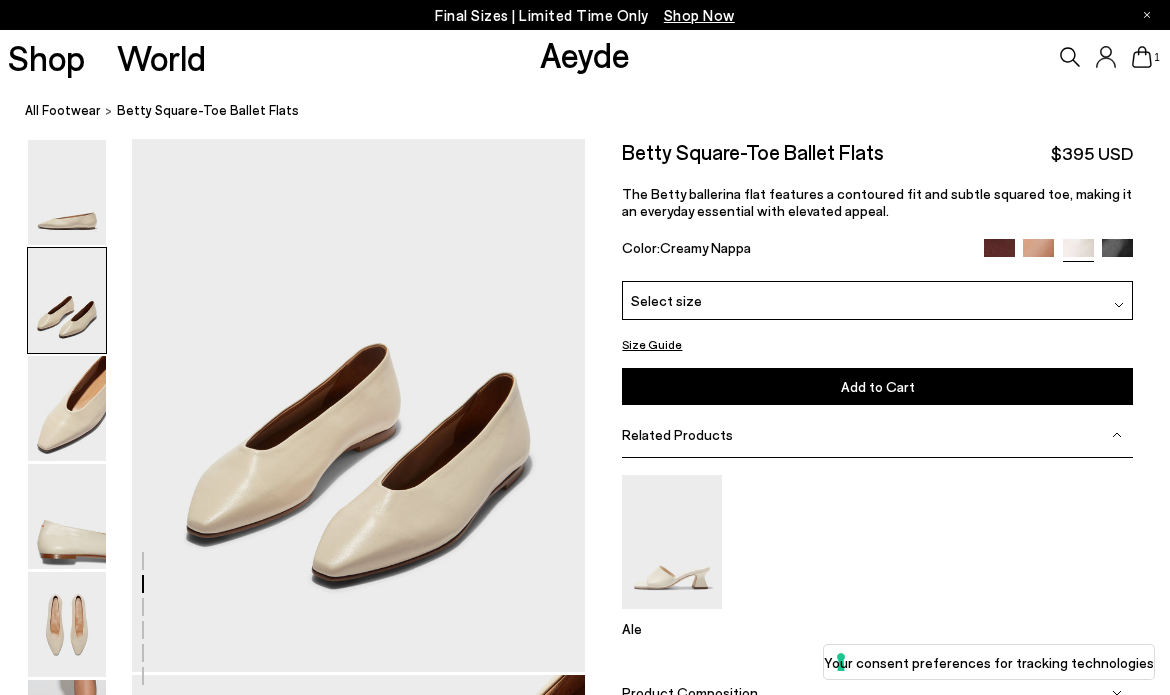 click on "Select size" at bounding box center (877, 300) 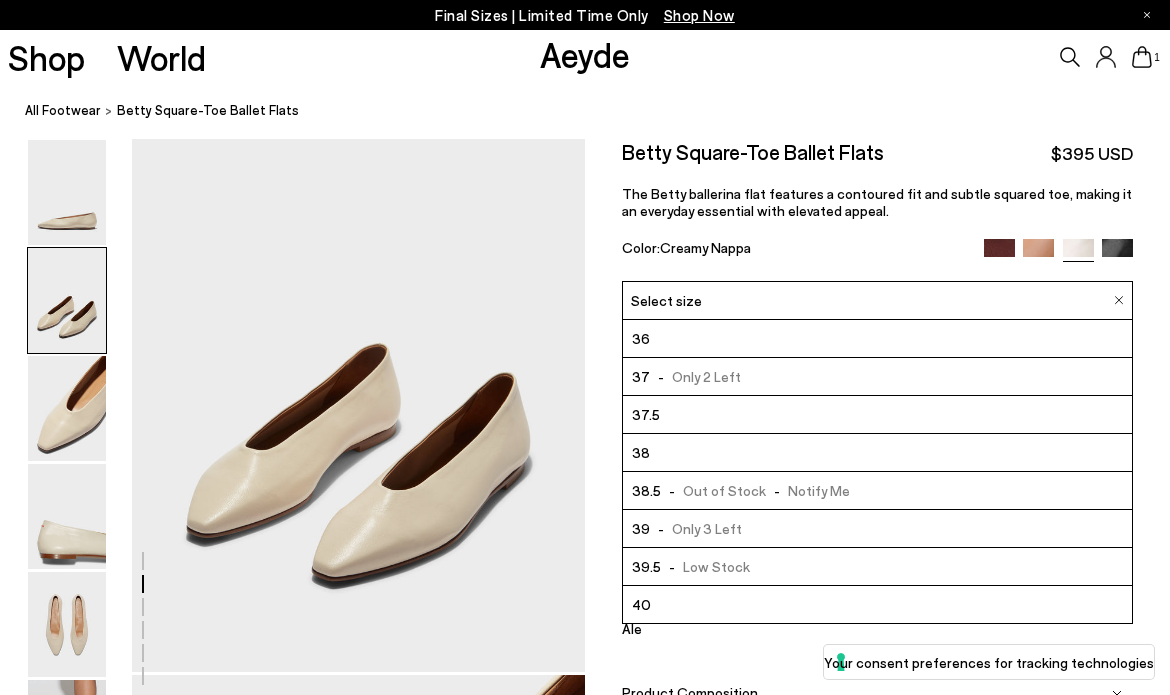 scroll, scrollTop: 114, scrollLeft: 0, axis: vertical 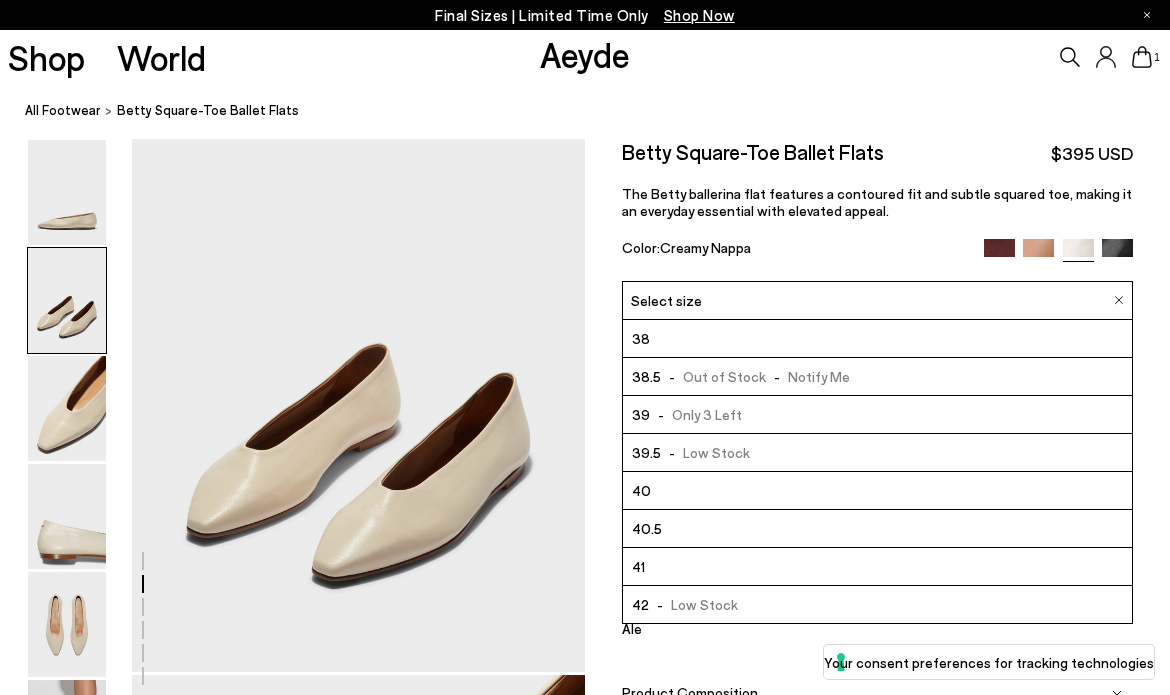 click on "40.5" at bounding box center [877, 529] 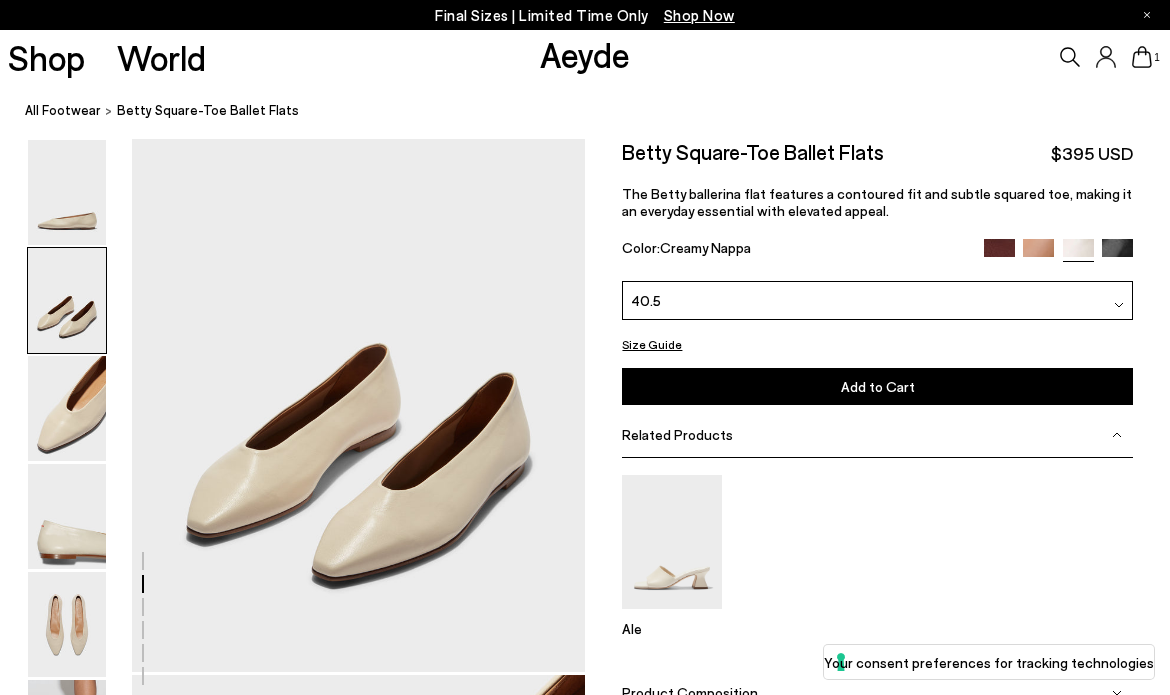 click 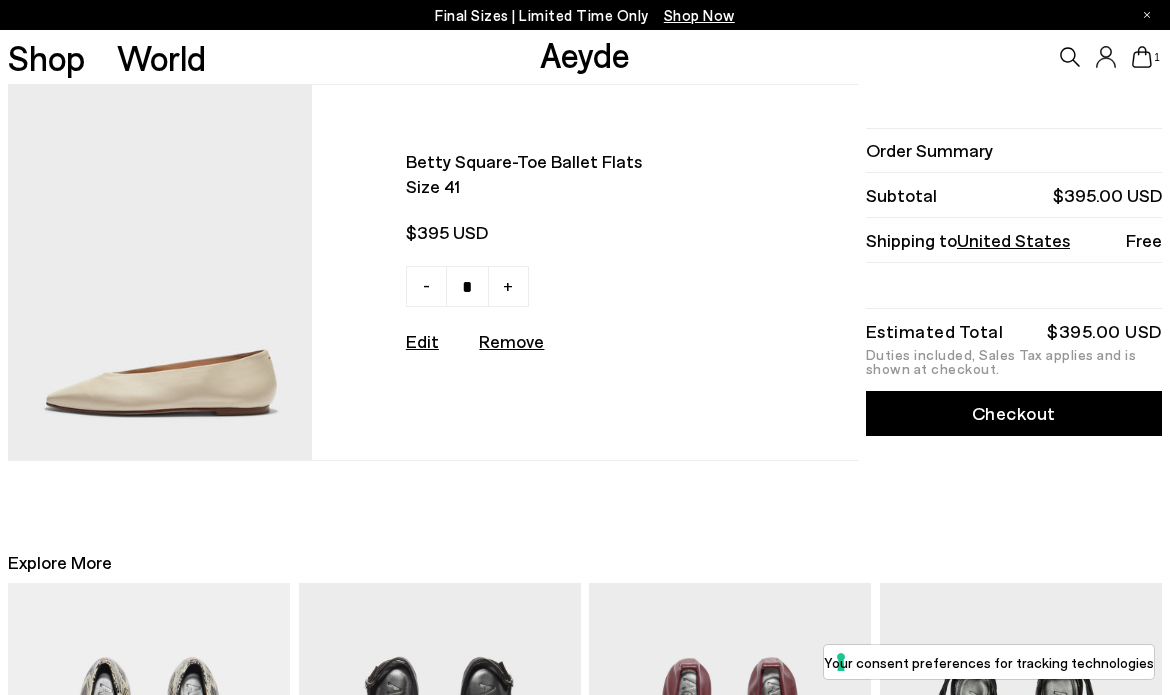 scroll, scrollTop: 0, scrollLeft: 0, axis: both 